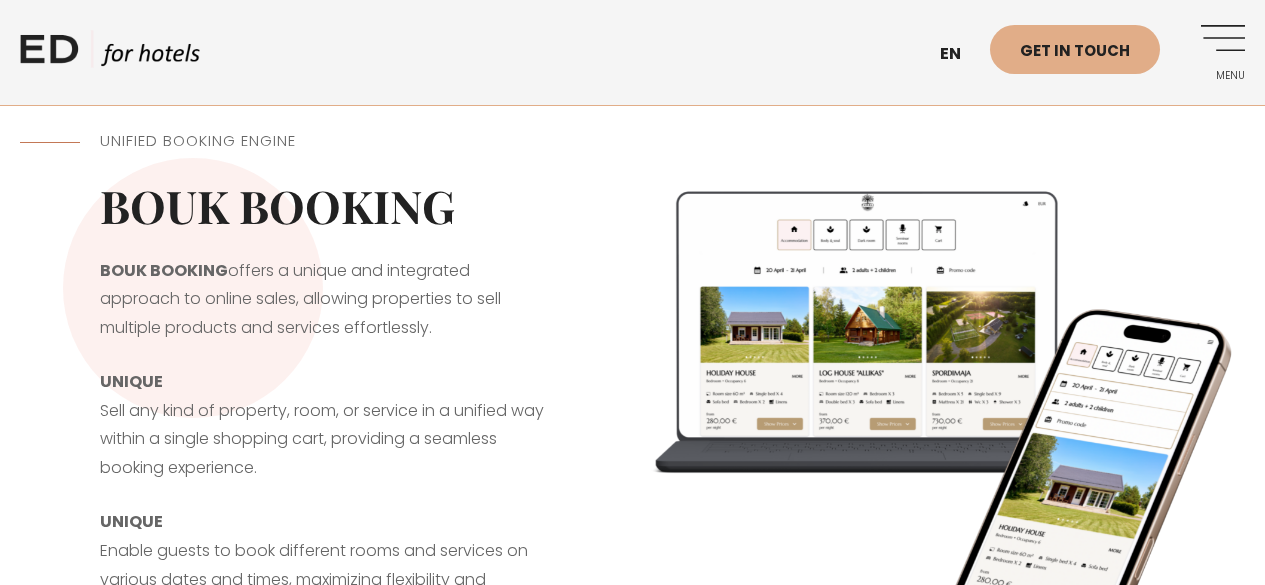 scroll, scrollTop: 0, scrollLeft: 0, axis: both 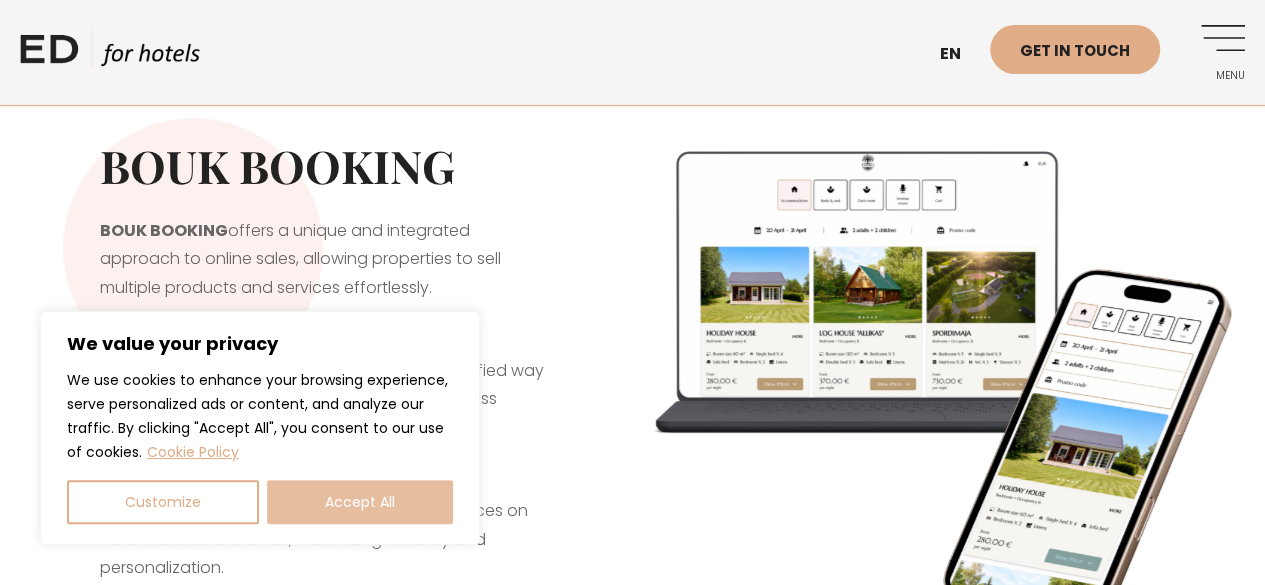 click on "Accept All" at bounding box center (360, 502) 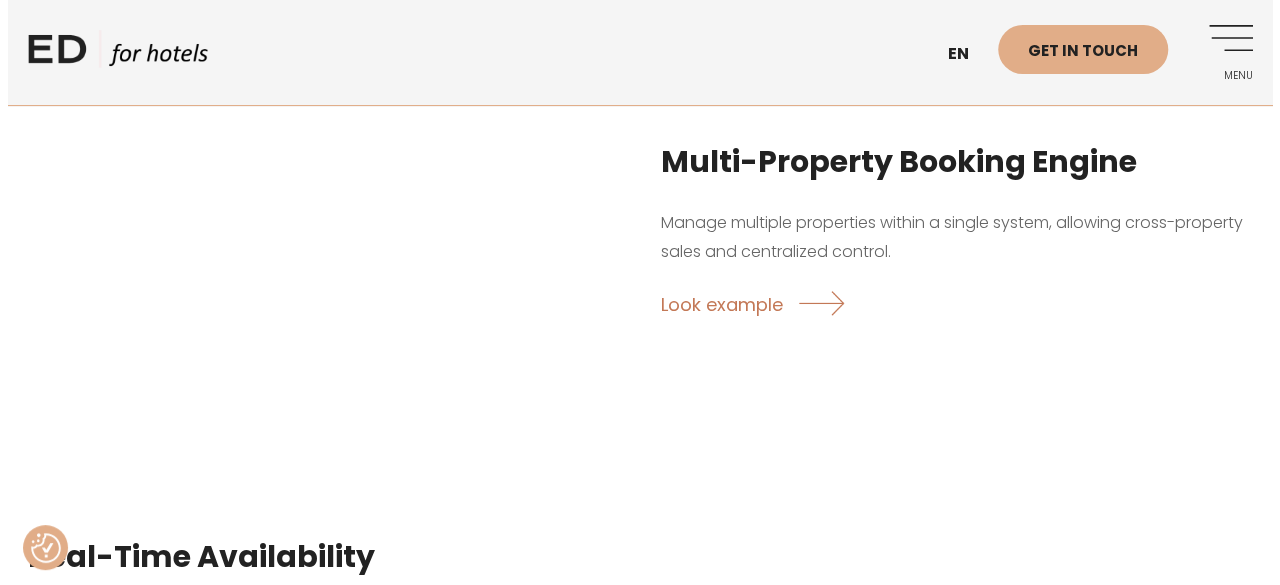 scroll, scrollTop: 1040, scrollLeft: 0, axis: vertical 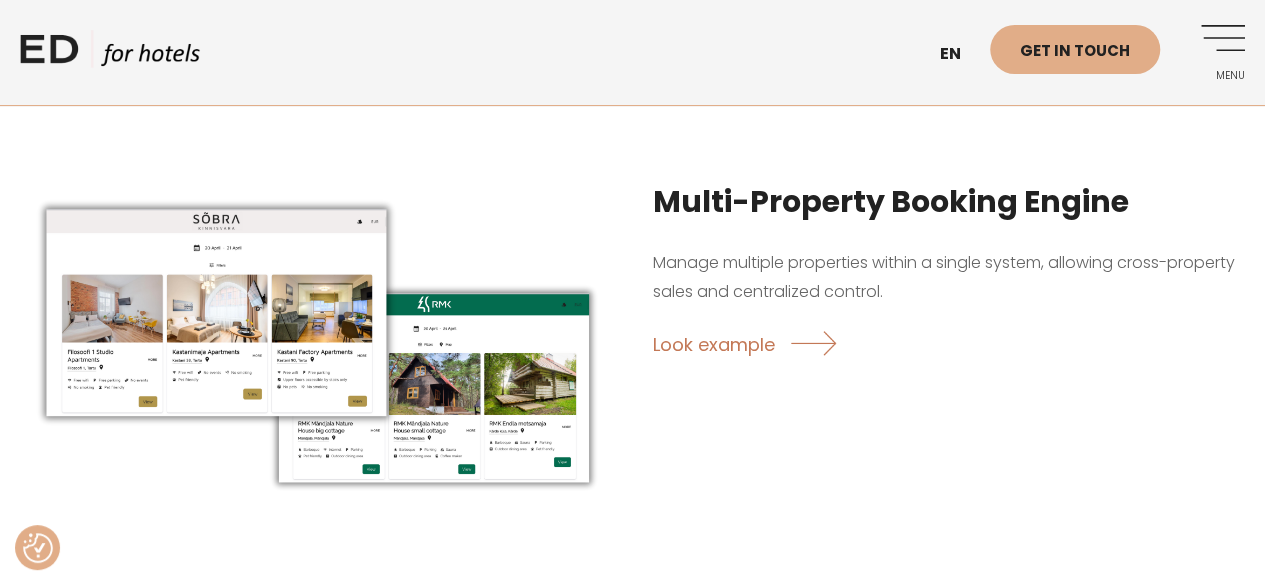 click at bounding box center [316, 354] 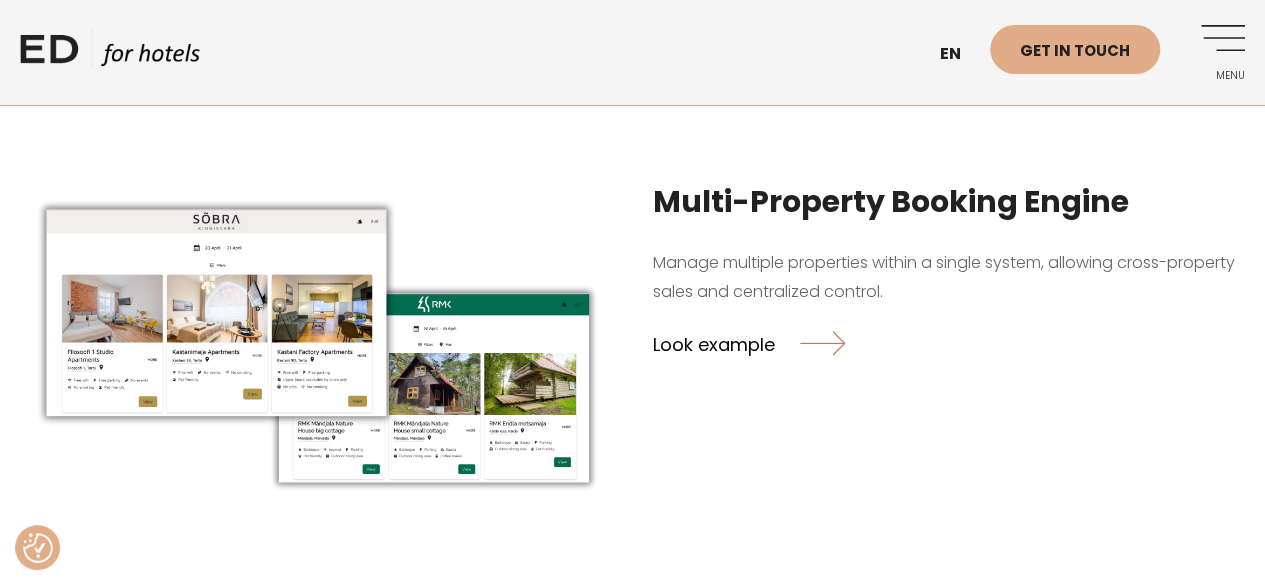 click on "Look example" at bounding box center (749, 343) 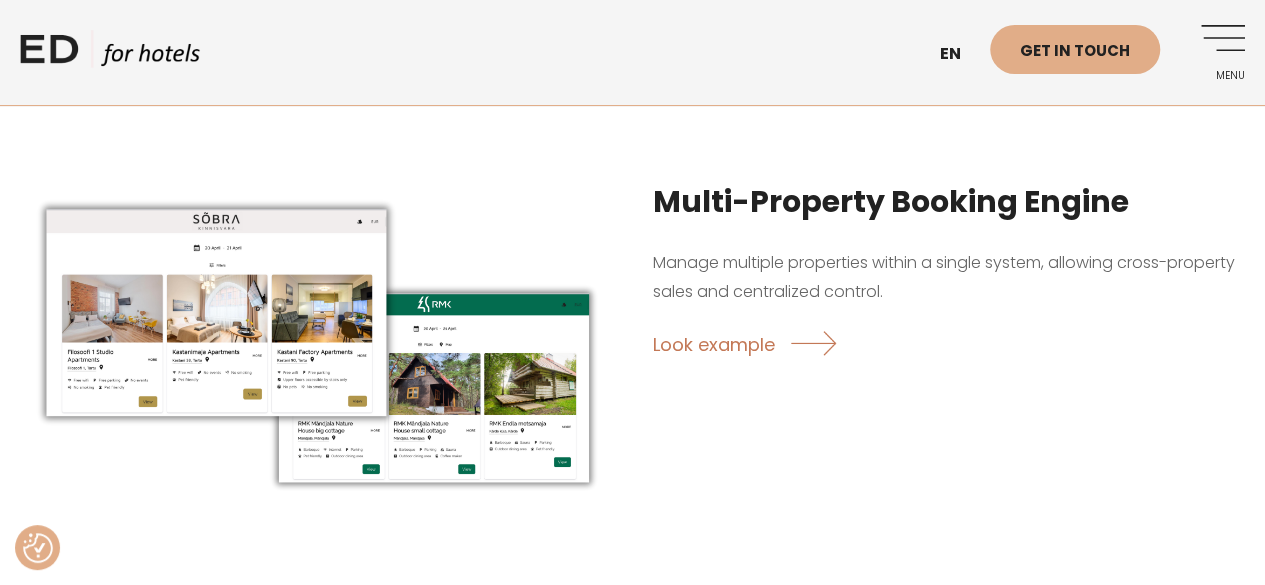 click on "Menu" at bounding box center (1217, 52) 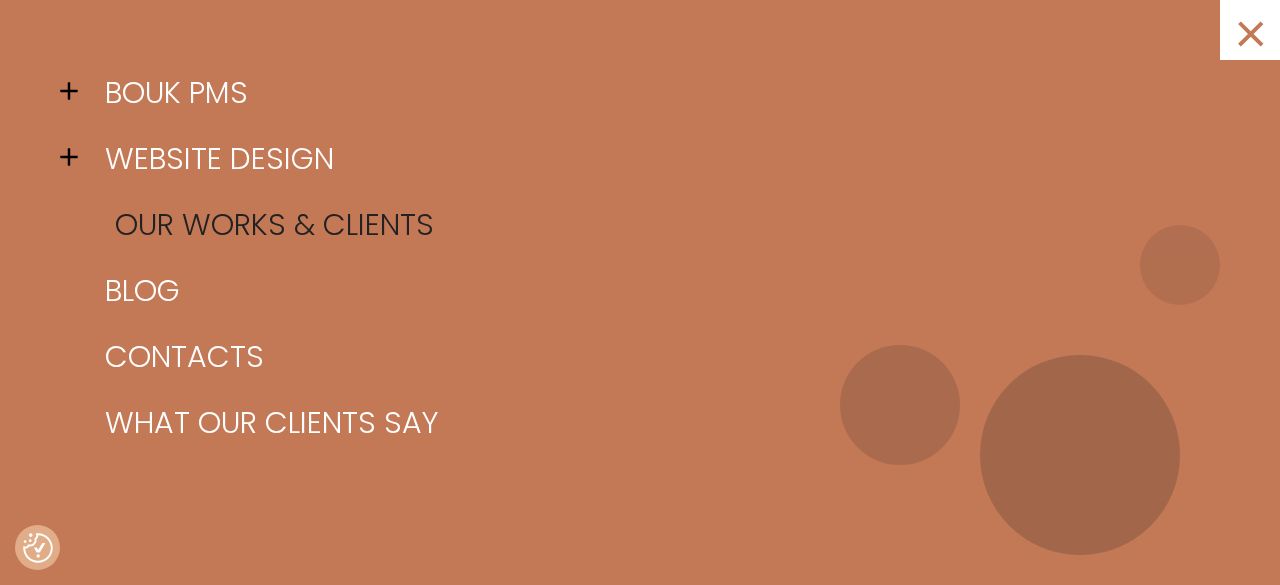 click on "Our works & clients" at bounding box center [665, 225] 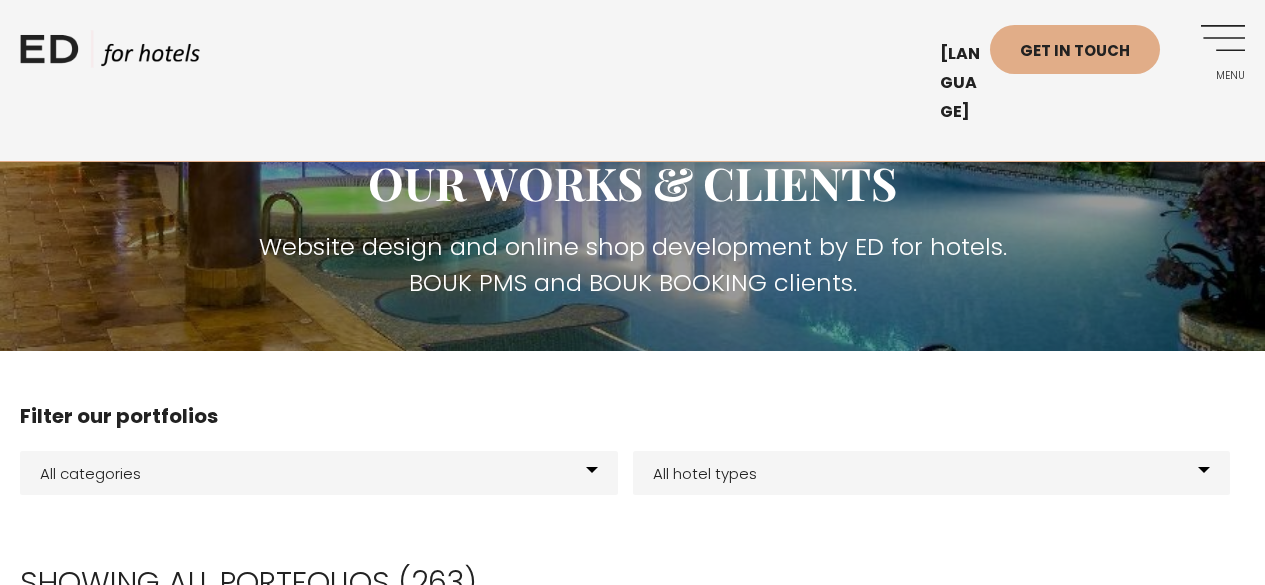scroll, scrollTop: 0, scrollLeft: 0, axis: both 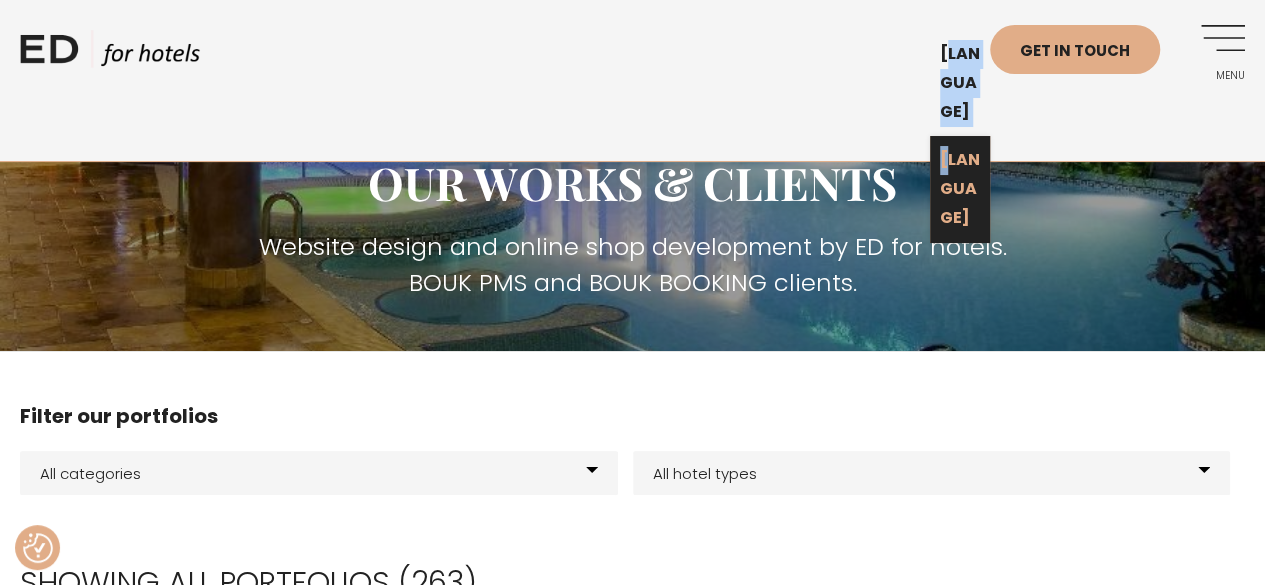 drag, startPoint x: 958, startPoint y: 53, endPoint x: 956, endPoint y: 103, distance: 50.039986 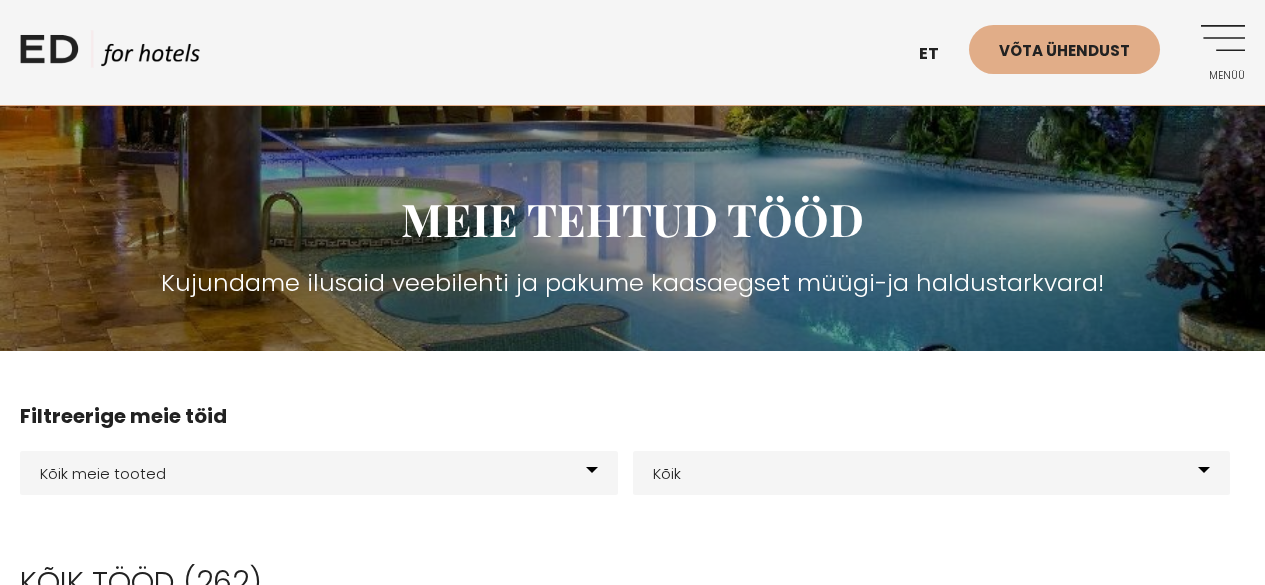 scroll, scrollTop: 0, scrollLeft: 0, axis: both 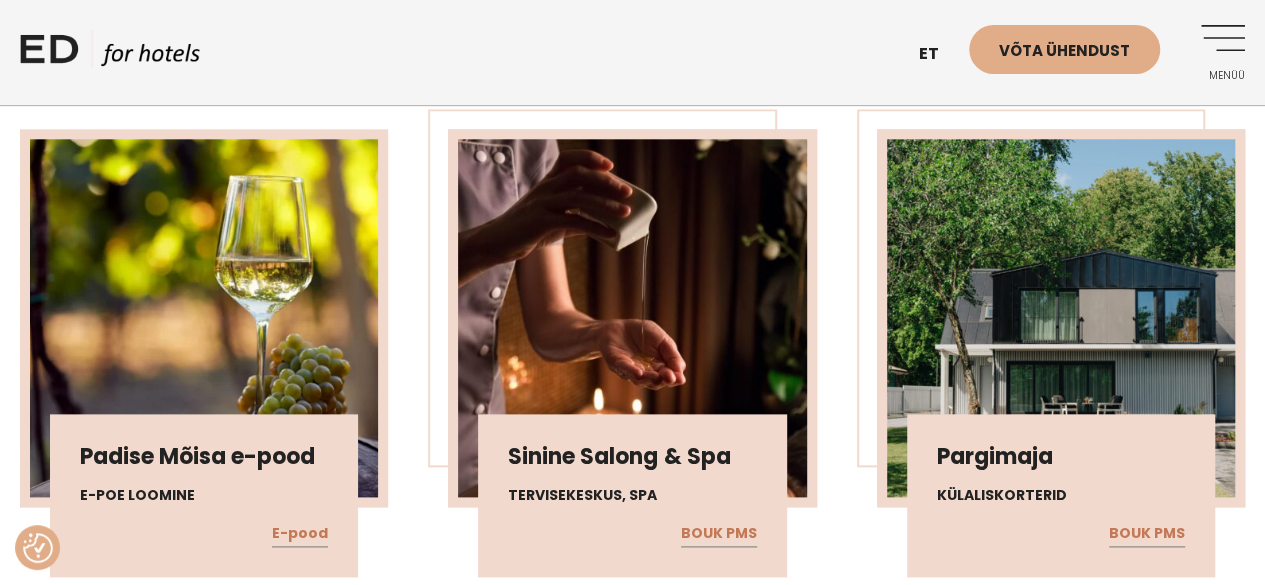 click at bounding box center [204, 318] 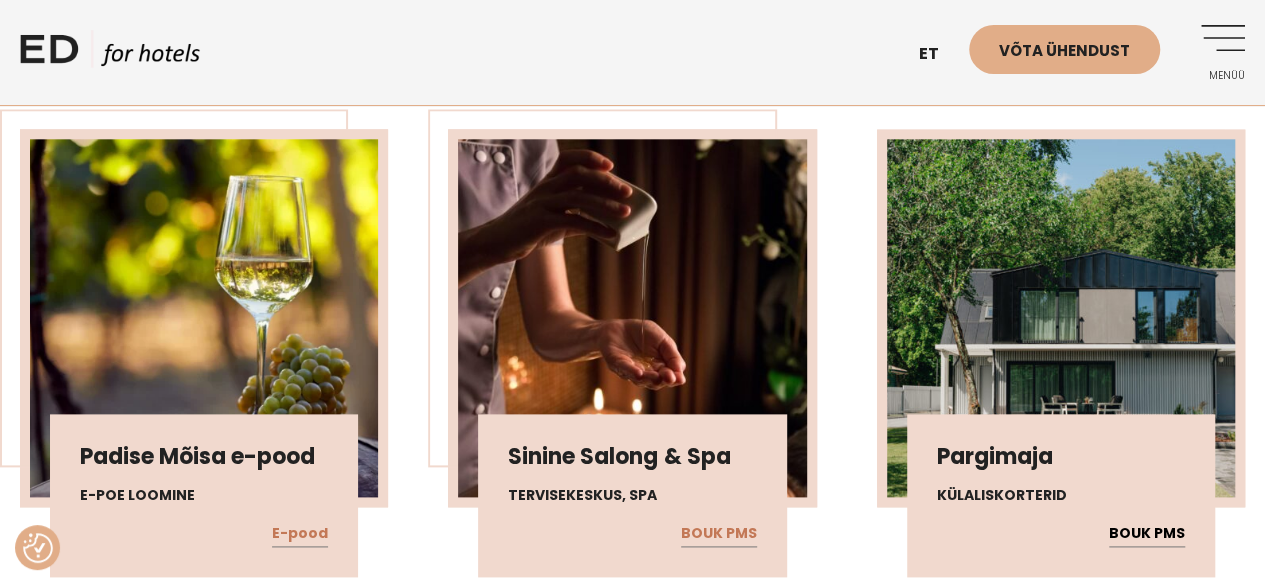 click on "BOUK PMS" at bounding box center (1147, 534) 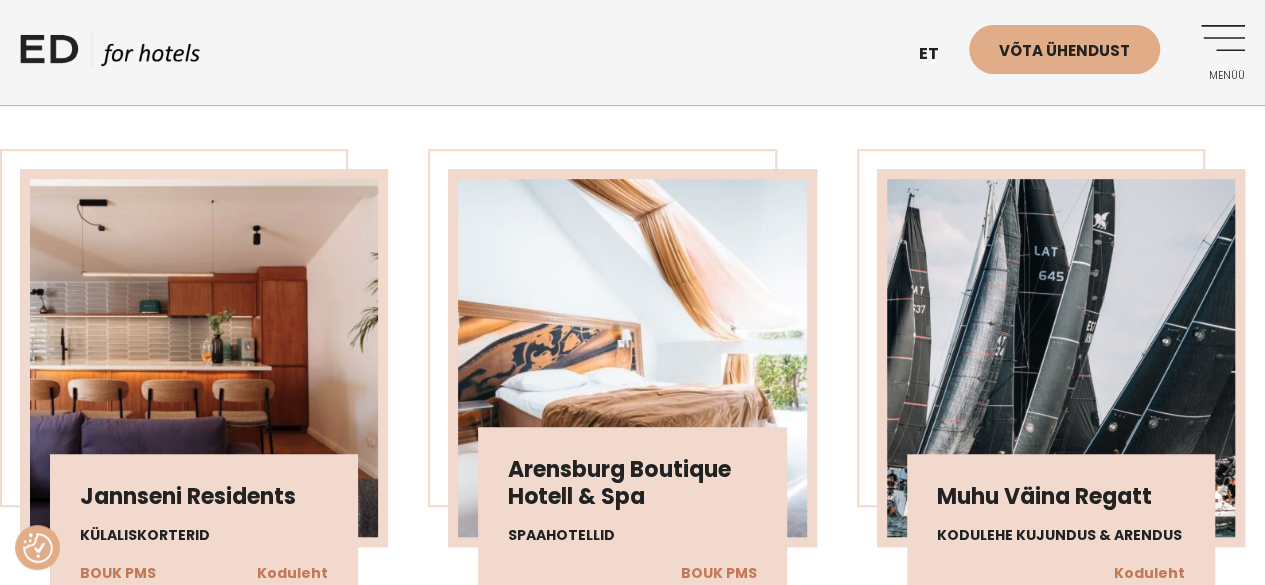 scroll, scrollTop: 602, scrollLeft: 0, axis: vertical 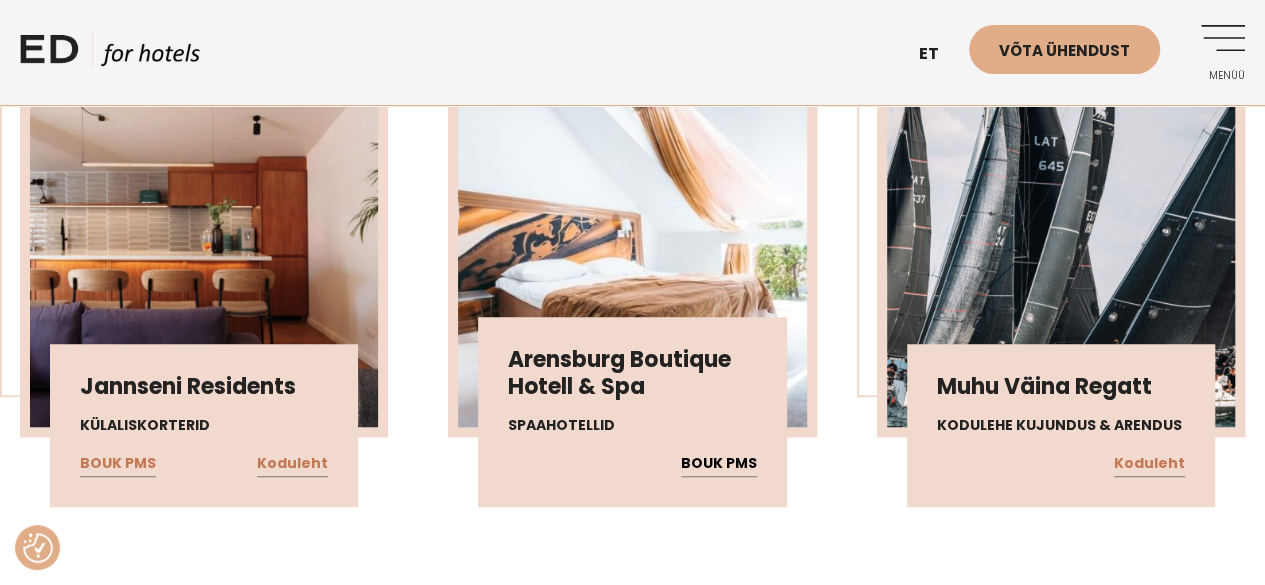click on "BOUK PMS" at bounding box center [719, 464] 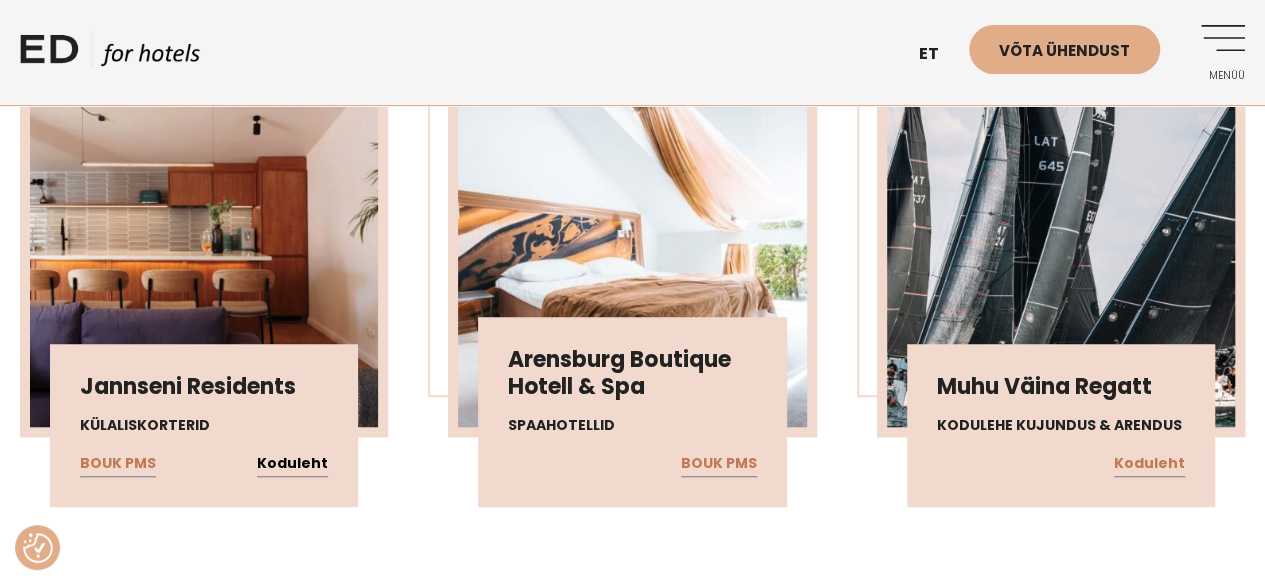 click on "Koduleht" at bounding box center (292, 464) 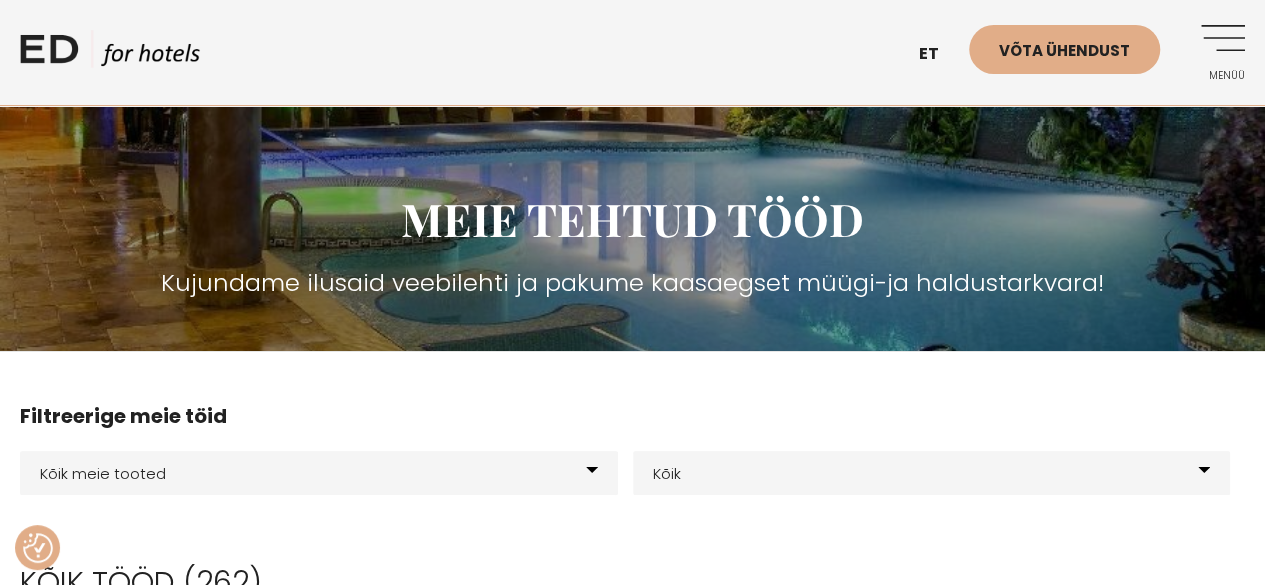 scroll, scrollTop: 46, scrollLeft: 0, axis: vertical 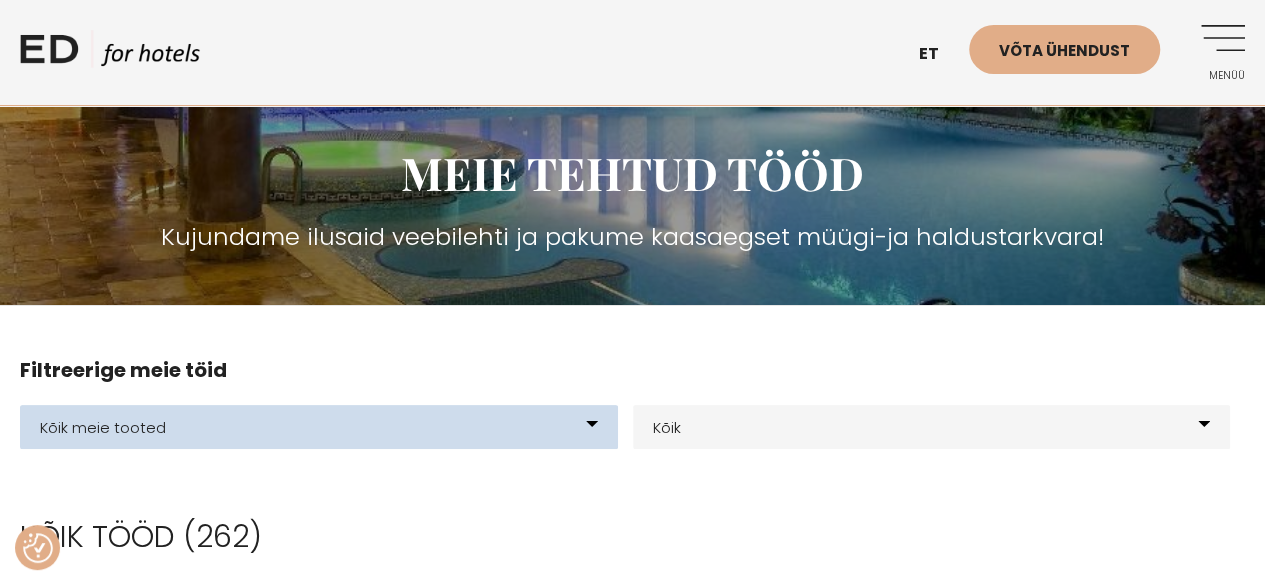 click on "Kõik meie tooted
BOUK BOOKING
BOUK PMS
Kodulehed
Näidis kodulehe kujunduspõhjad
E-pood" at bounding box center (319, 427) 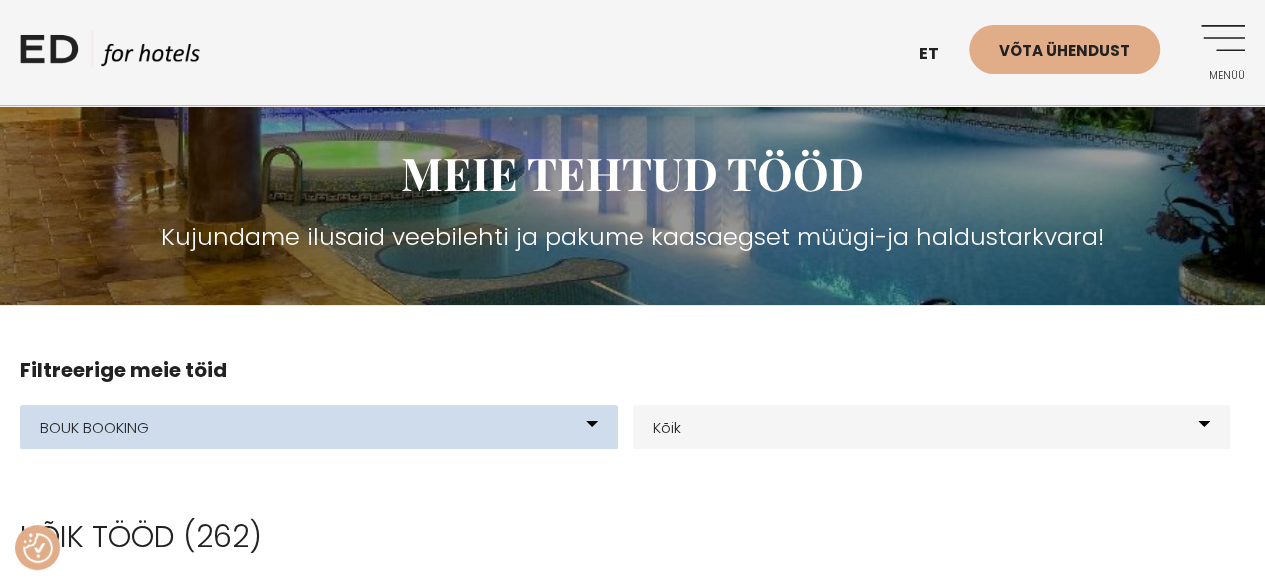 click on "Kõik meie tooted
BOUK BOOKING
BOUK PMS
Kodulehed
Näidis kodulehe kujunduspõhjad
E-pood" at bounding box center (319, 427) 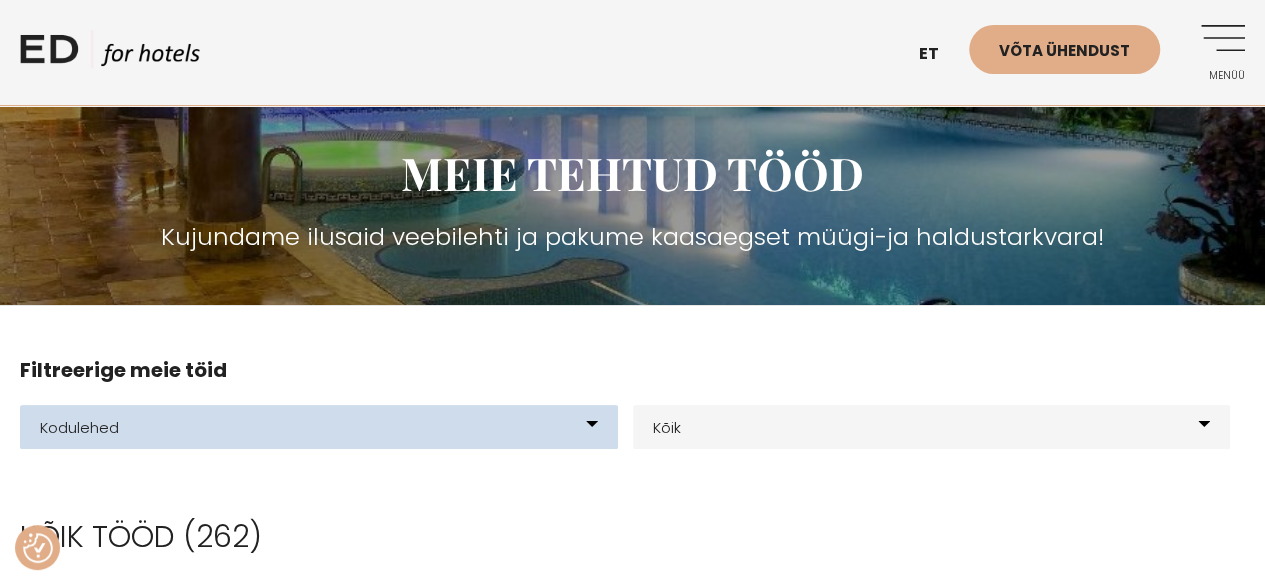 click on "Kõik meie tooted
BOUK BOOKING
BOUK PMS
Kodulehed
Näidis kodulehe kujunduspõhjad
E-pood" at bounding box center [319, 427] 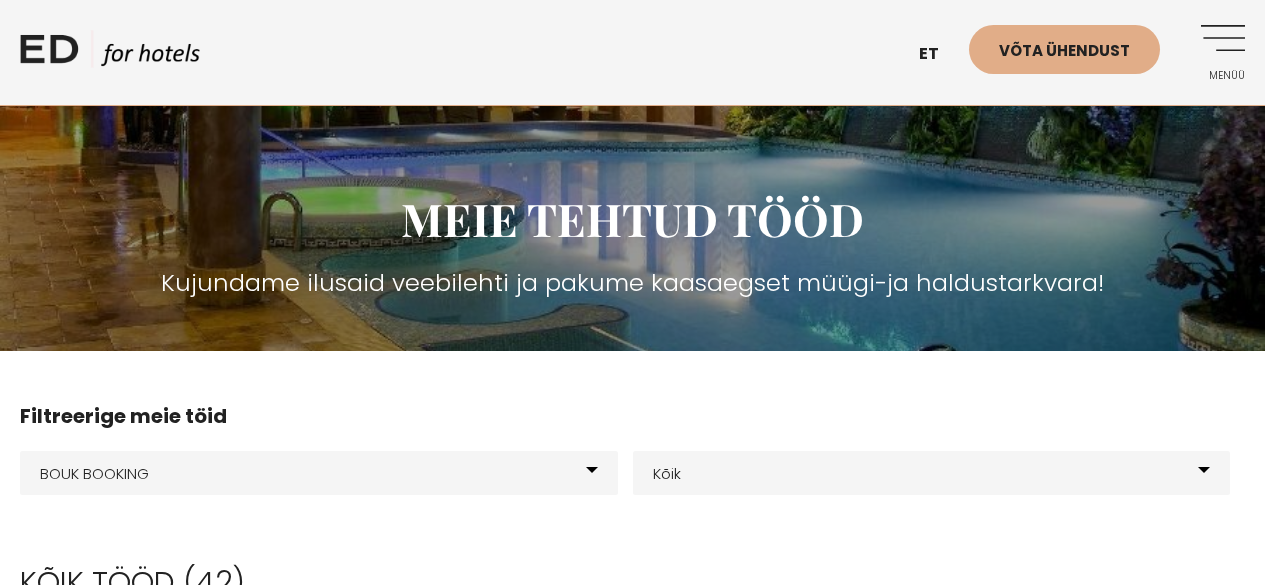 scroll, scrollTop: 0, scrollLeft: 0, axis: both 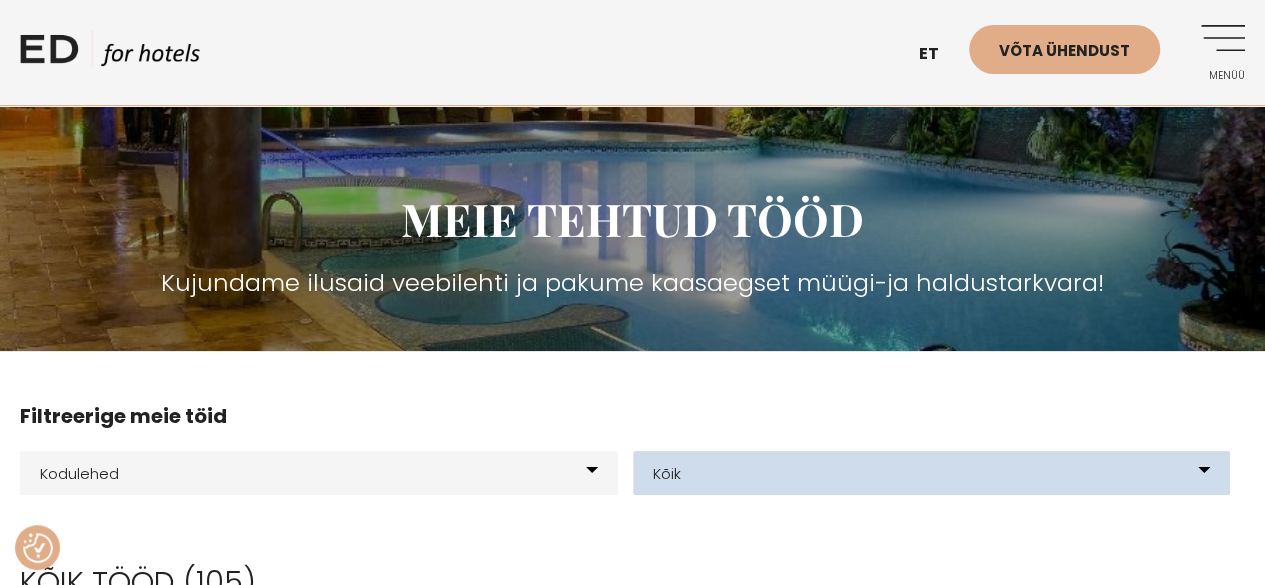 click on "Kõik
Hotellid
Resort
Glämping
Elamuskeskus
E-poe loomine
Kodulehe kujundus & arendus
Turniir
Puhkemajad
Külaliskorterid
Spaahotellid
Tudengihotellid
Restoran
Erialaliidud
Tervisekeskus, spa
Veepark, saun
Muuseum
Turismitalu
Kodulehe kujunduspõhjad" at bounding box center (932, 473) 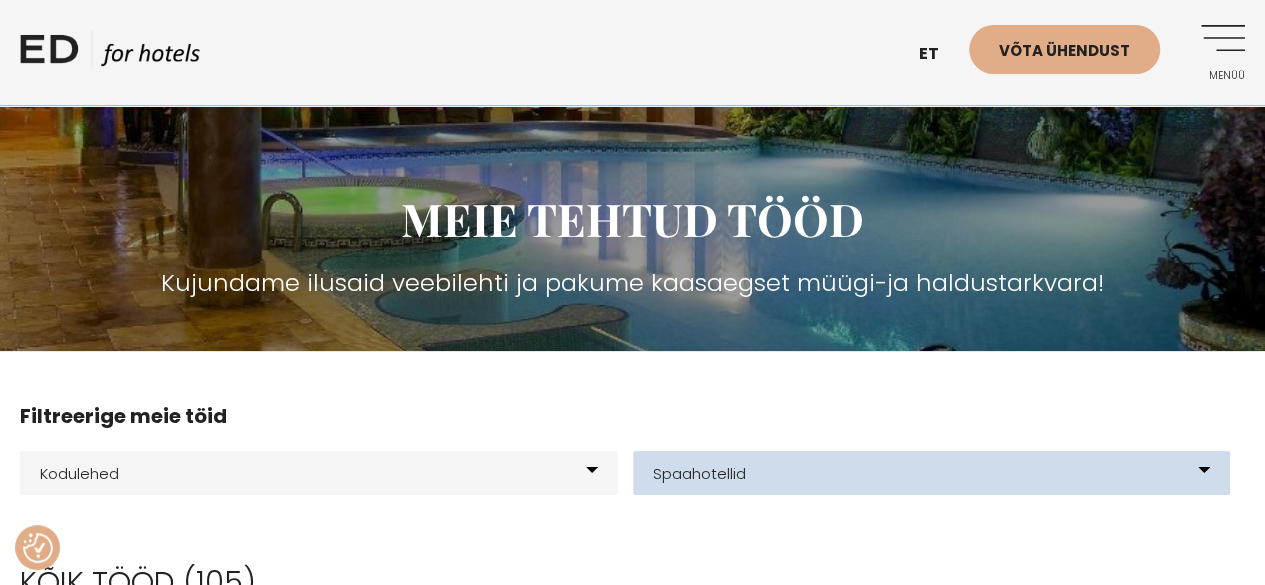 click on "Kõik
Hotellid
Resort
Glämping
Elamuskeskus
E-poe loomine
Kodulehe kujundus & arendus
Turniir
Puhkemajad
Külaliskorterid
Spaahotellid
Tudengihotellid
Restoran
Erialaliidud
Tervisekeskus, spa
Veepark, saun
Muuseum
Turismitalu
Kodulehe kujunduspõhjad" at bounding box center (932, 473) 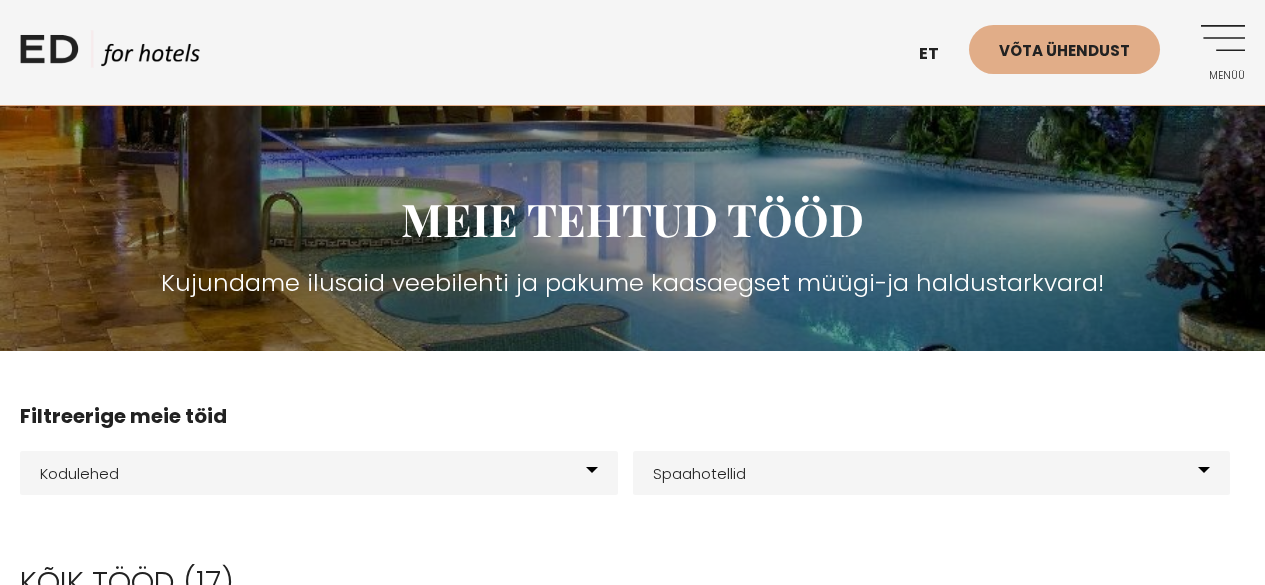 scroll, scrollTop: 0, scrollLeft: 0, axis: both 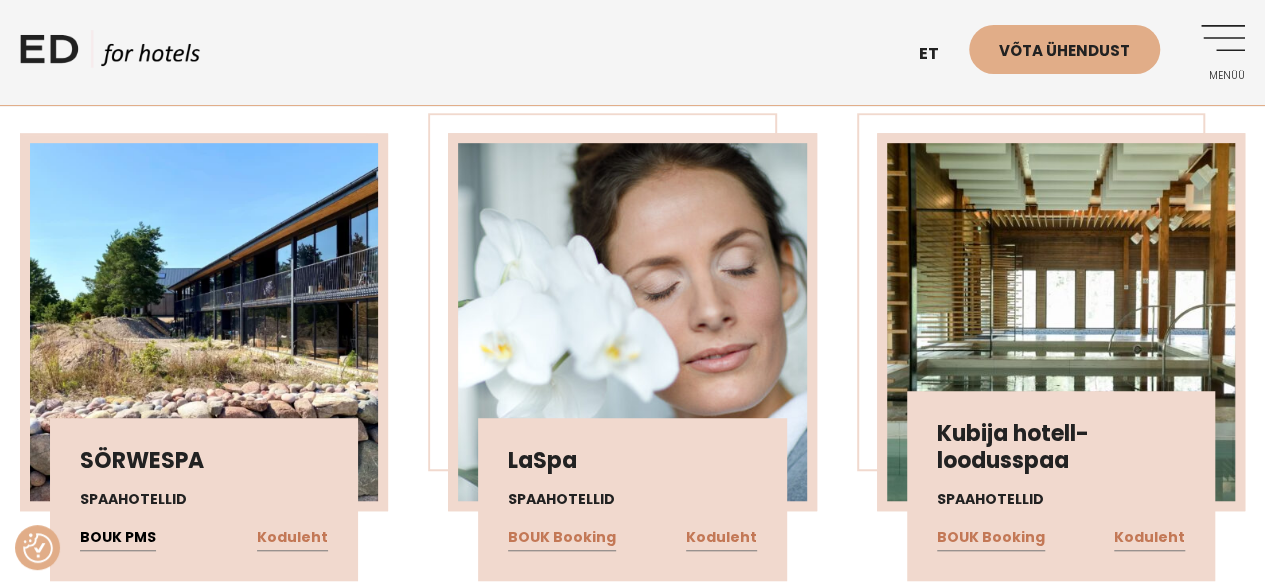 click on "BOUK PMS" at bounding box center [118, 538] 